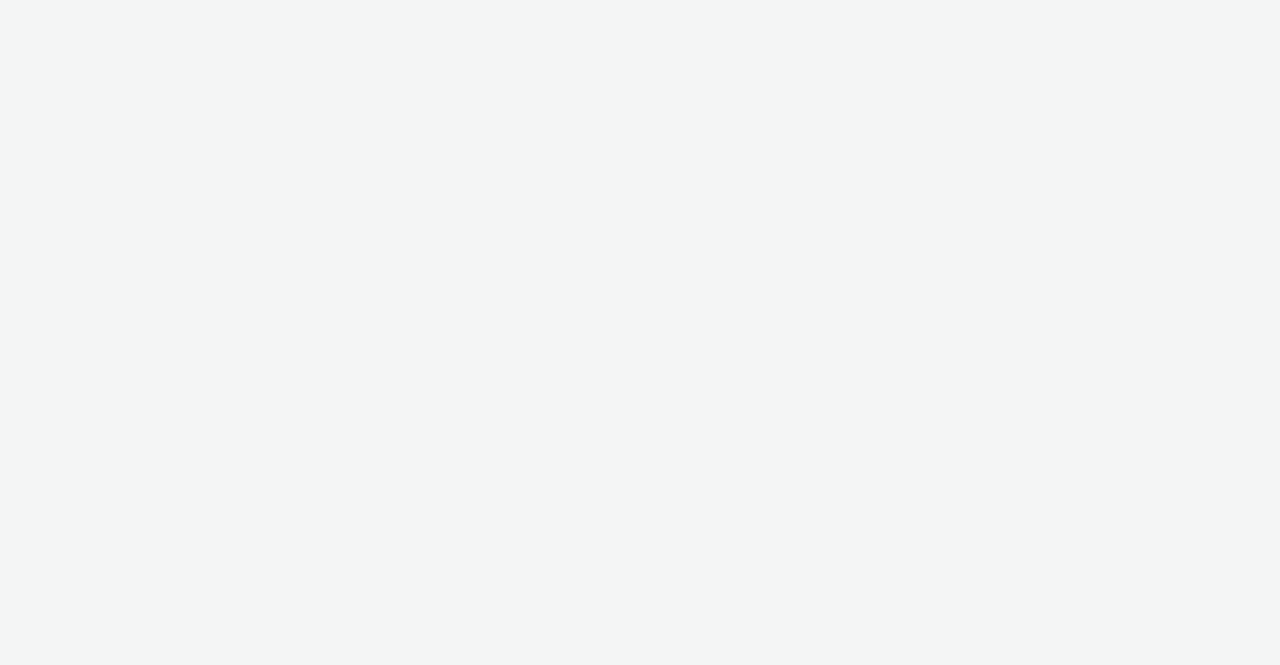 scroll, scrollTop: 0, scrollLeft: 0, axis: both 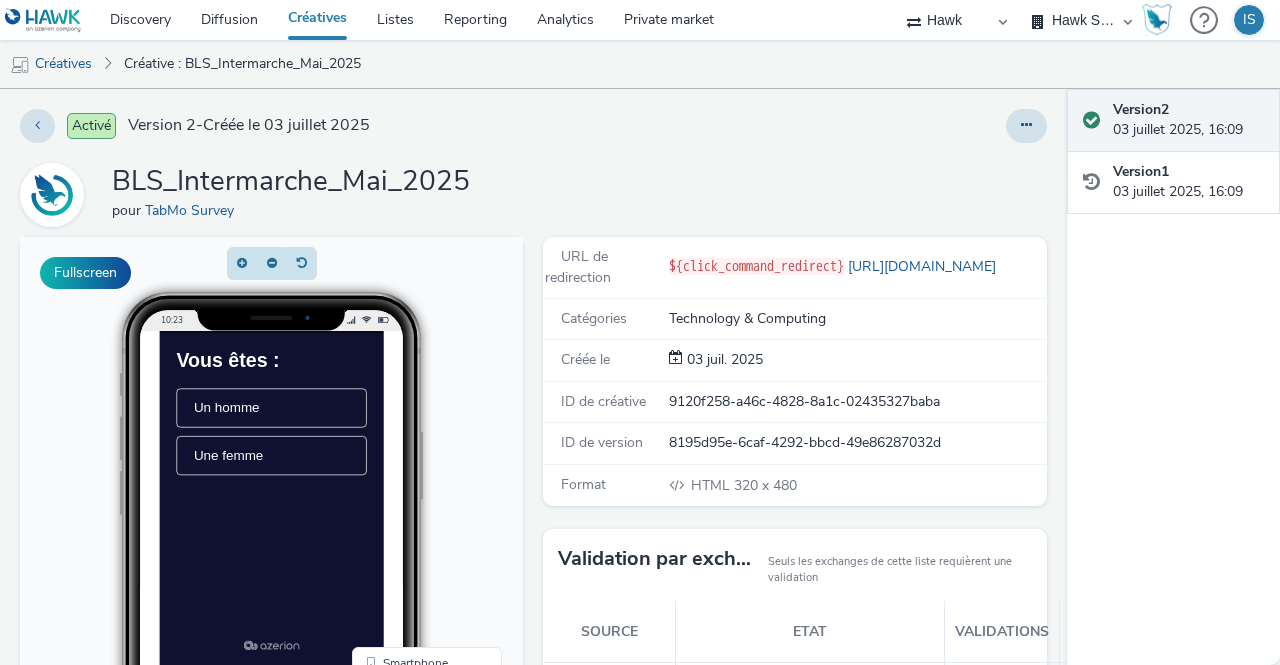 click on "10:23         Smartphone Desktop QR Code" at bounding box center (271, 647) 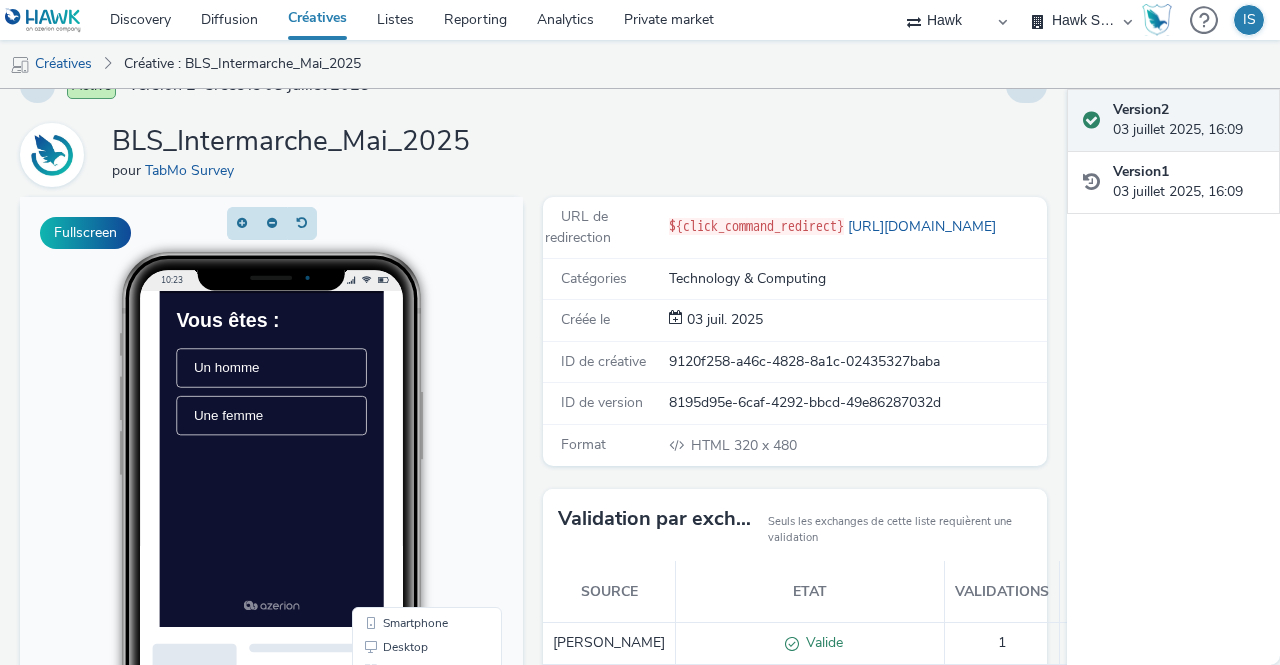 scroll, scrollTop: 80, scrollLeft: 0, axis: vertical 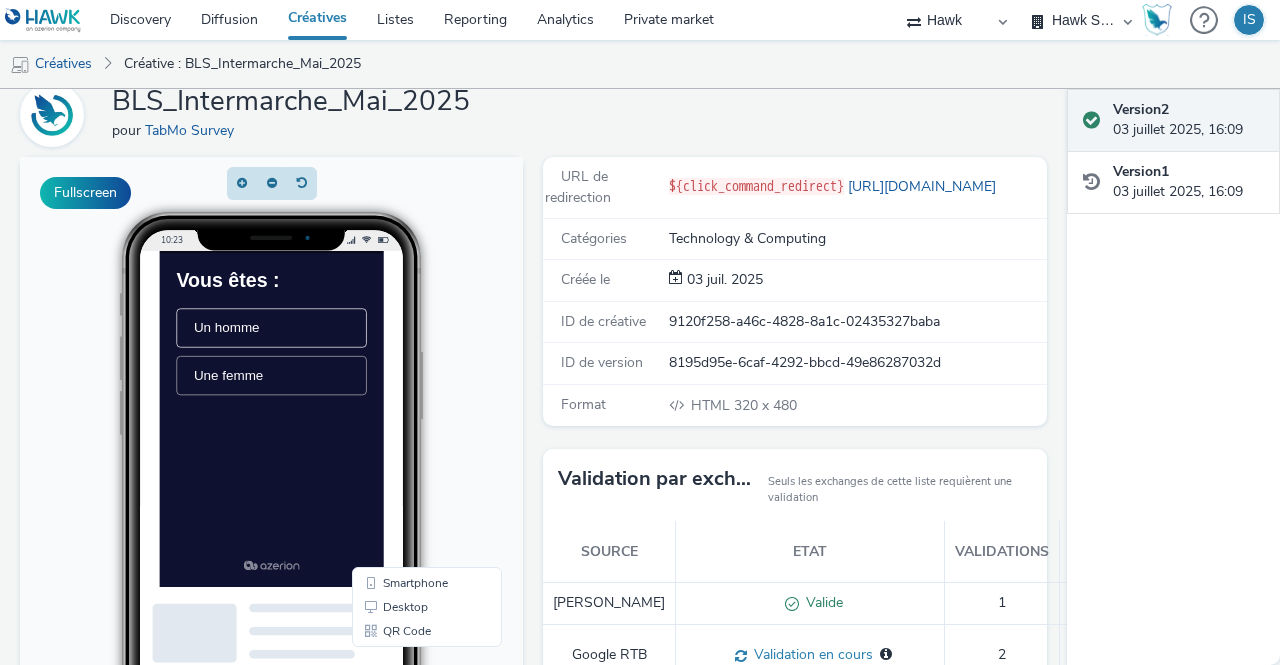 click on "Une femme" at bounding box center [257, 428] 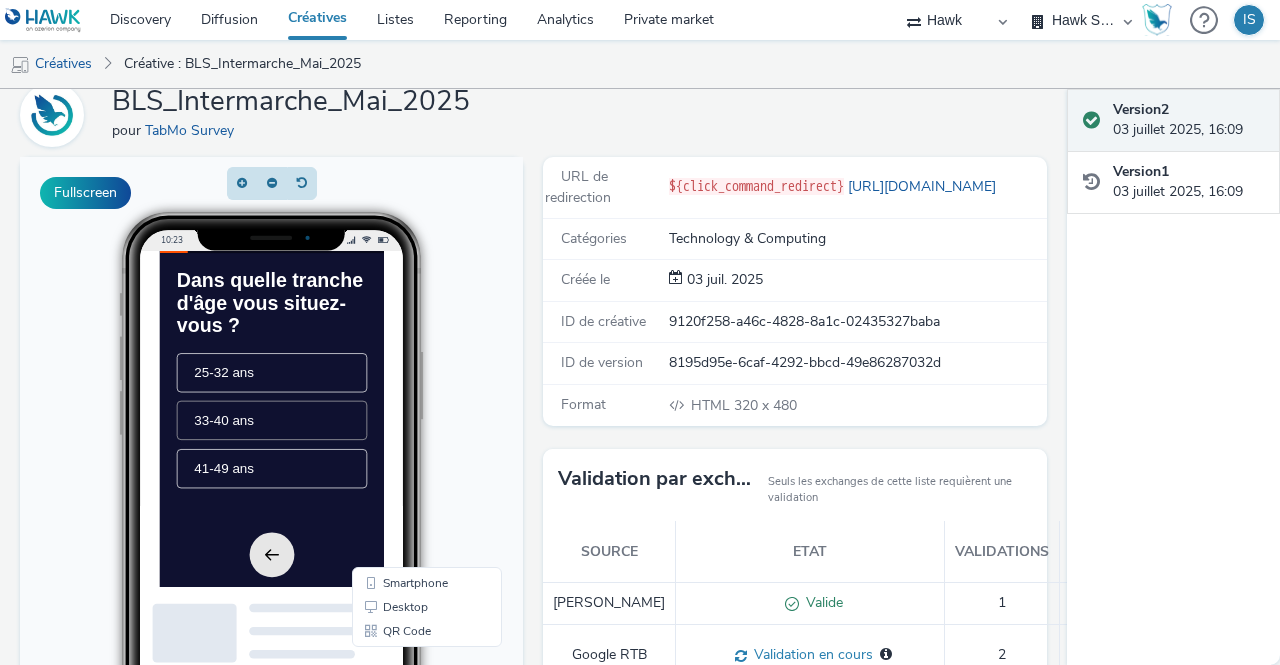 click on "33-40 ans" at bounding box center [250, 492] 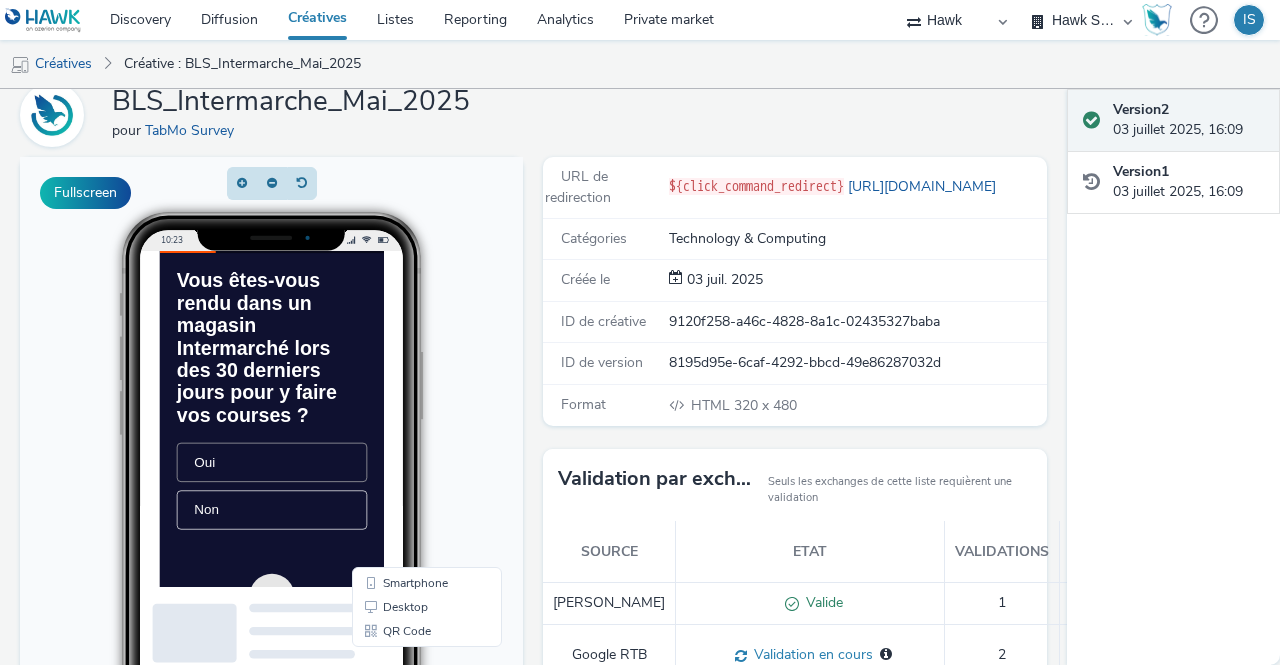 click on "Oui" at bounding box center [223, 552] 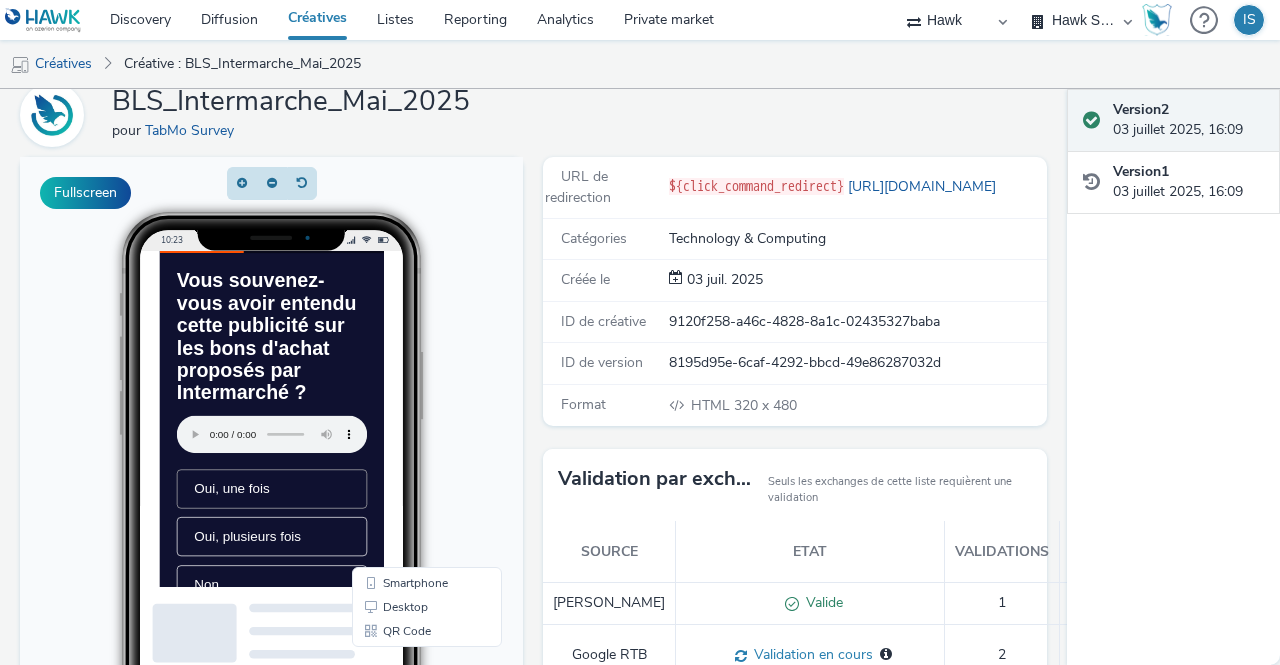 click on "Oui, une fois" at bounding box center [262, 590] 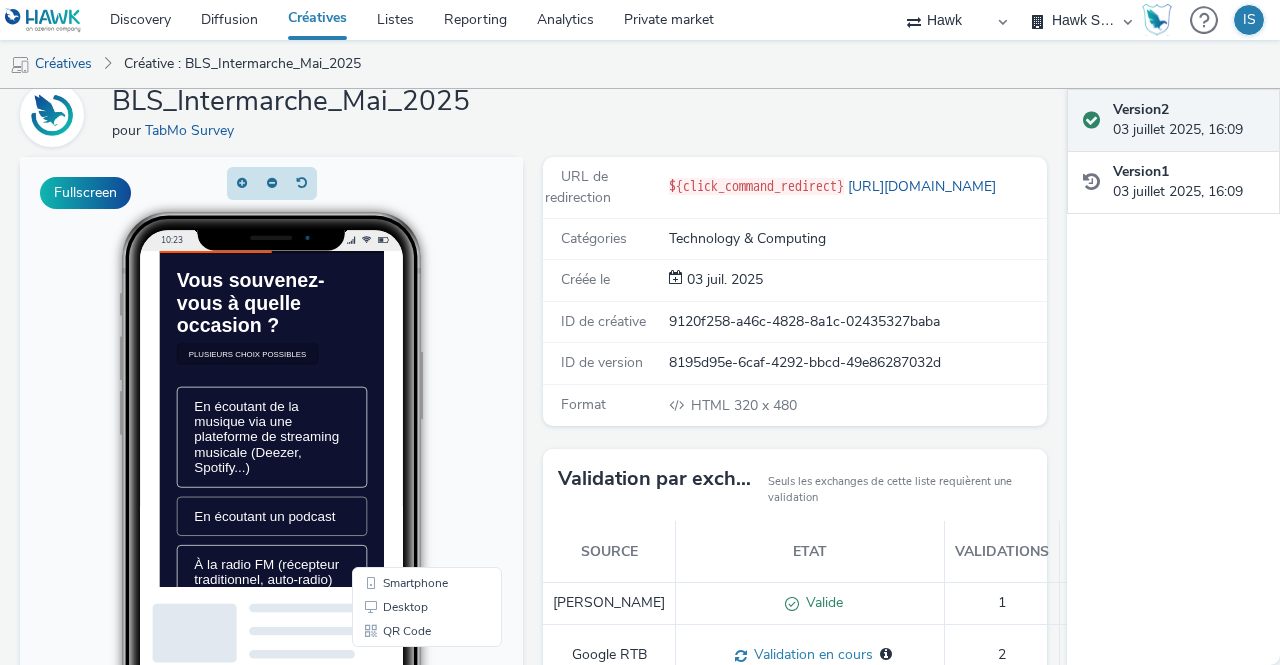 click on "En écoutant un podcast" at bounding box center (319, 630) 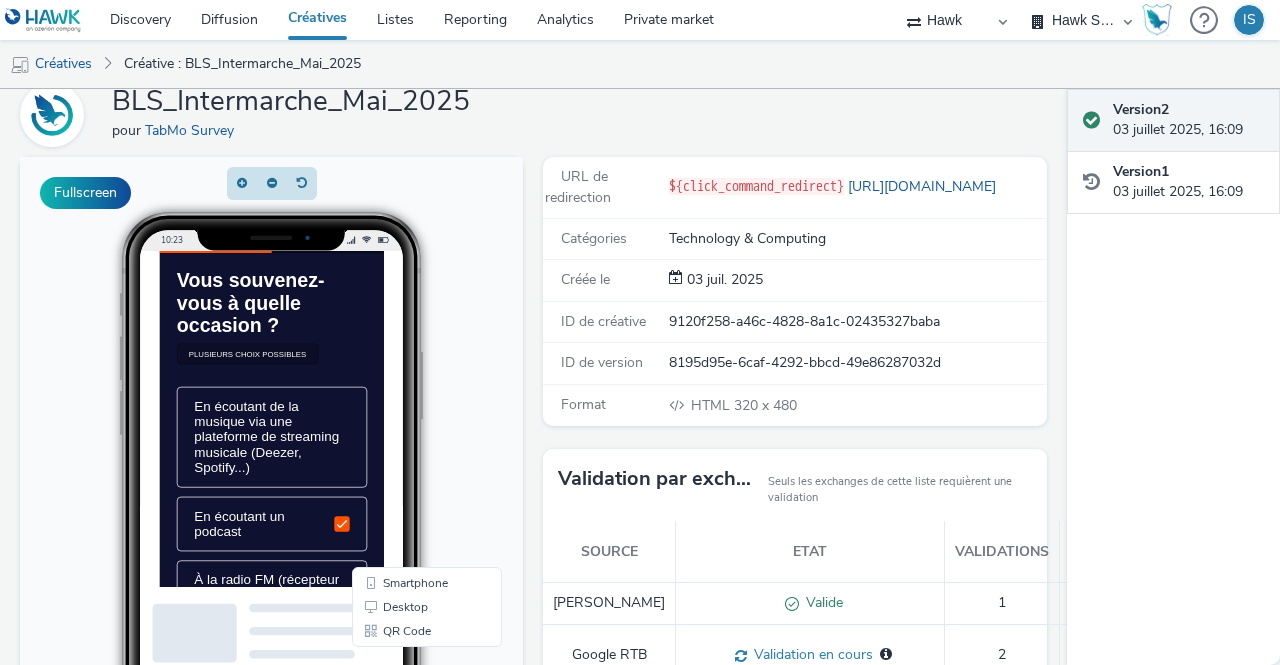 click on "10:23         Smartphone Desktop QR Code" at bounding box center (271, 567) 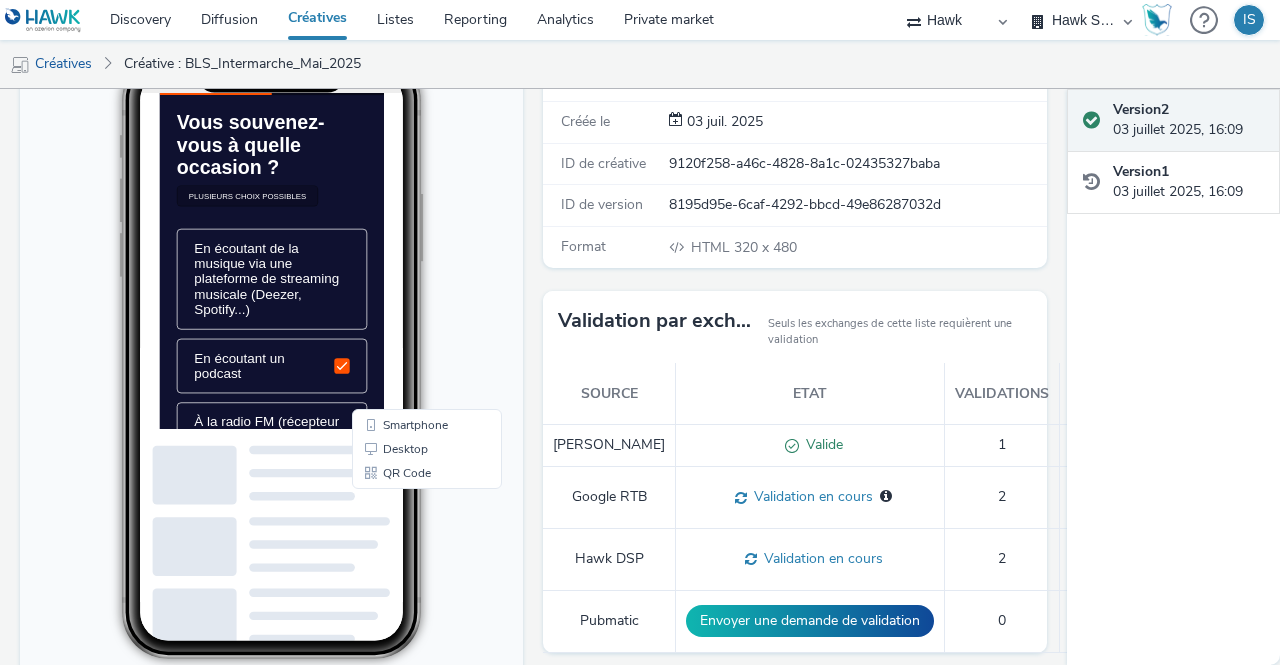 scroll, scrollTop: 240, scrollLeft: 0, axis: vertical 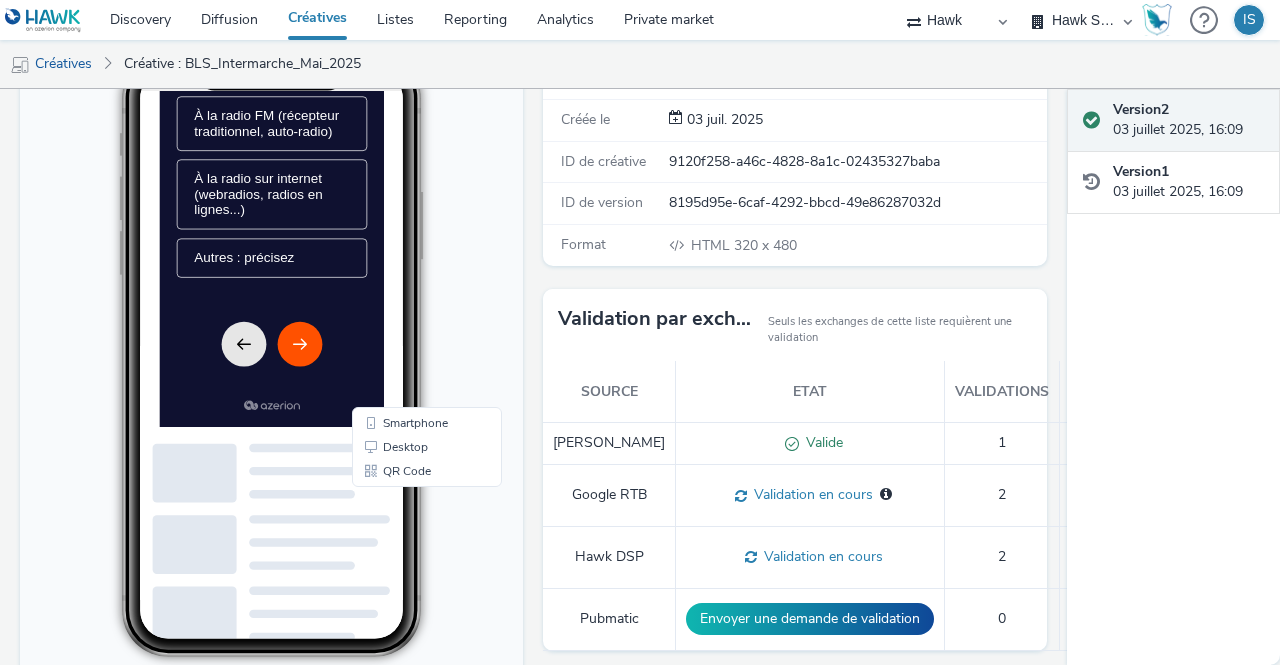 click at bounding box center (359, 453) 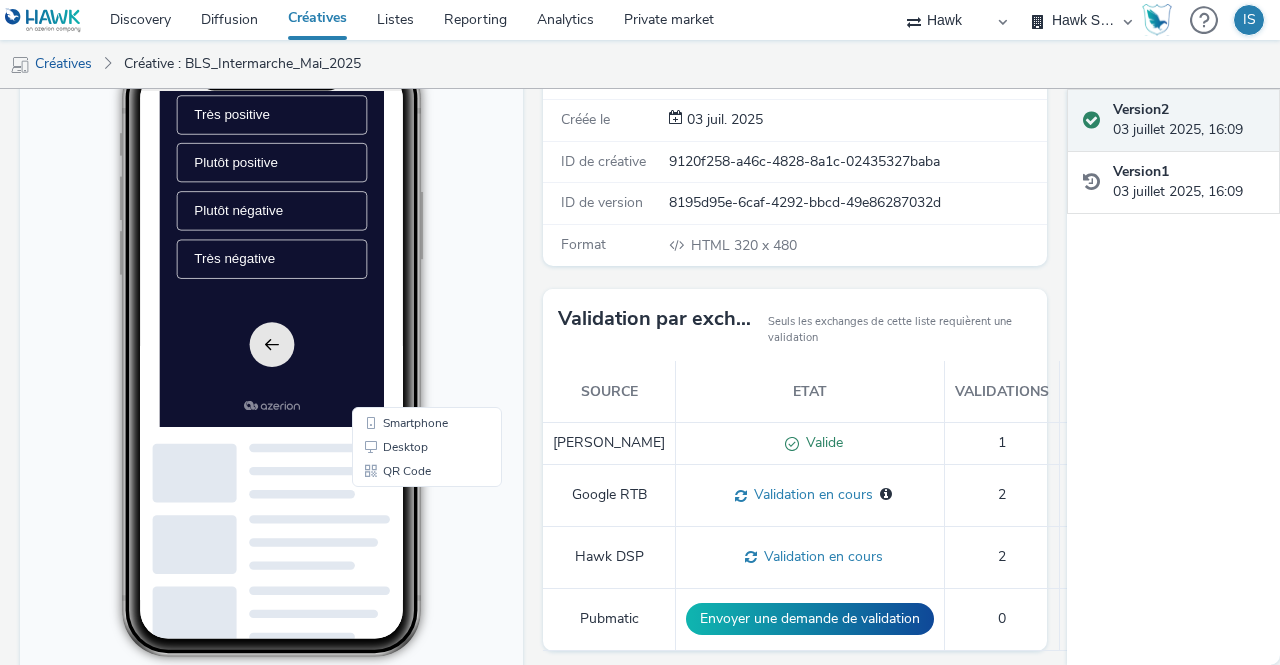 scroll, scrollTop: 0, scrollLeft: 0, axis: both 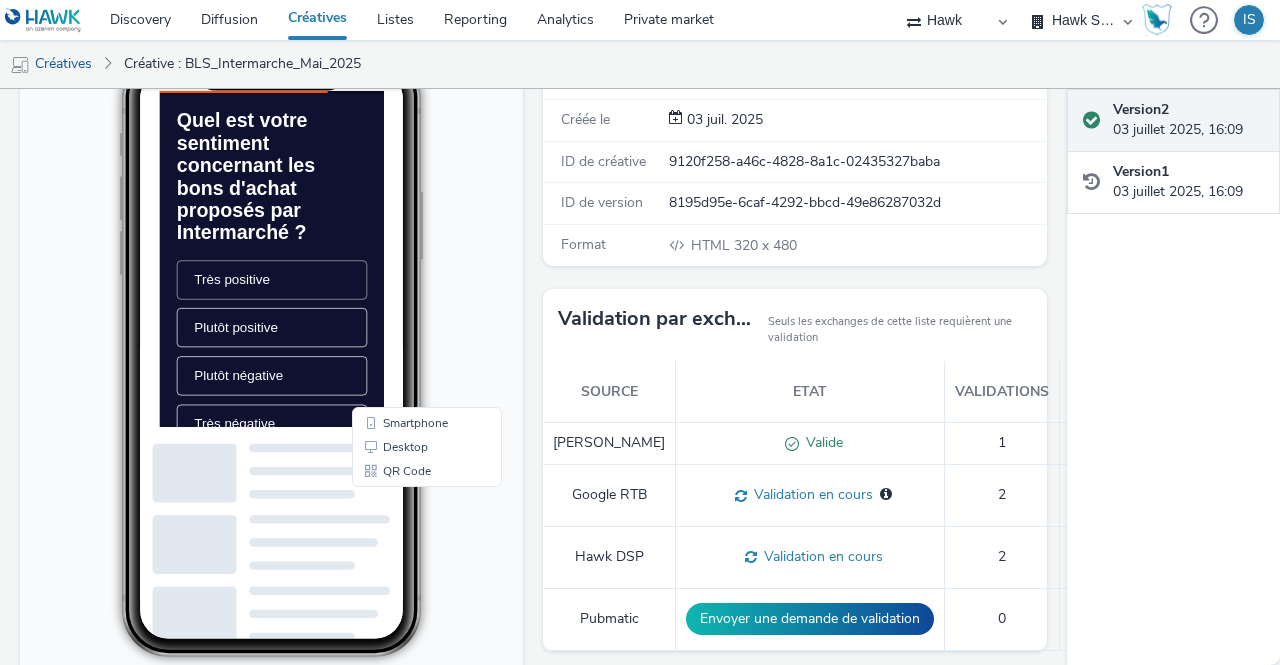 click on "Très positive" at bounding box center (319, 361) 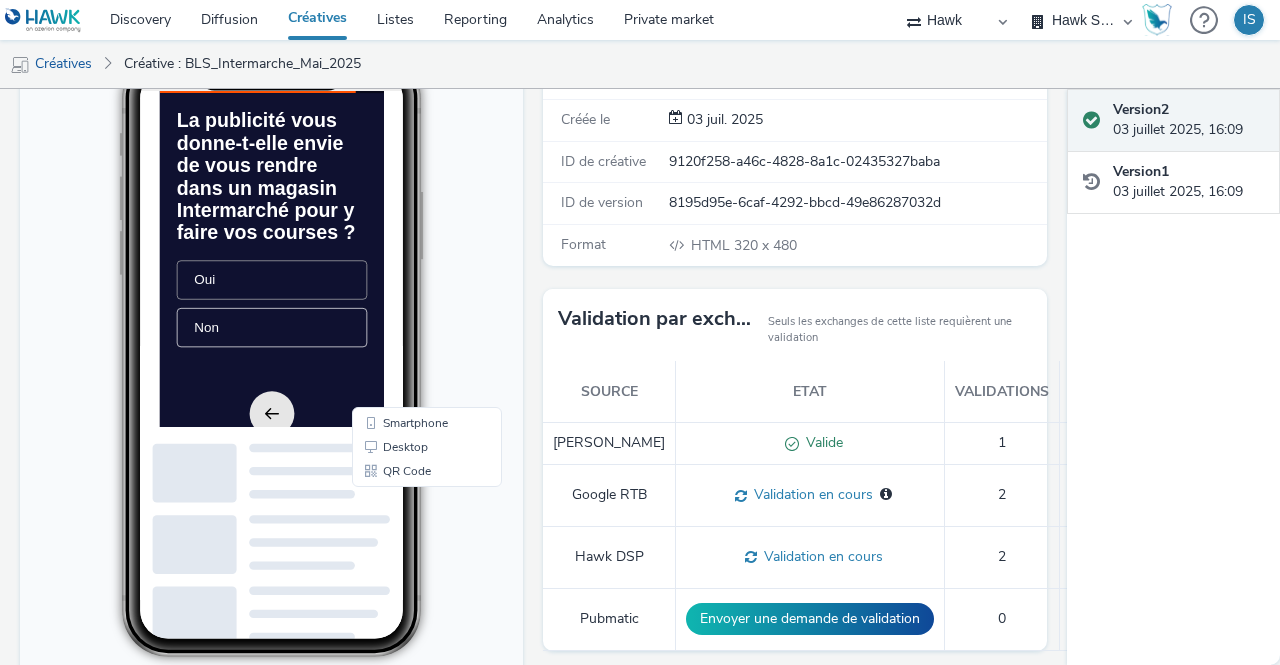 click on "Oui" at bounding box center [319, 361] 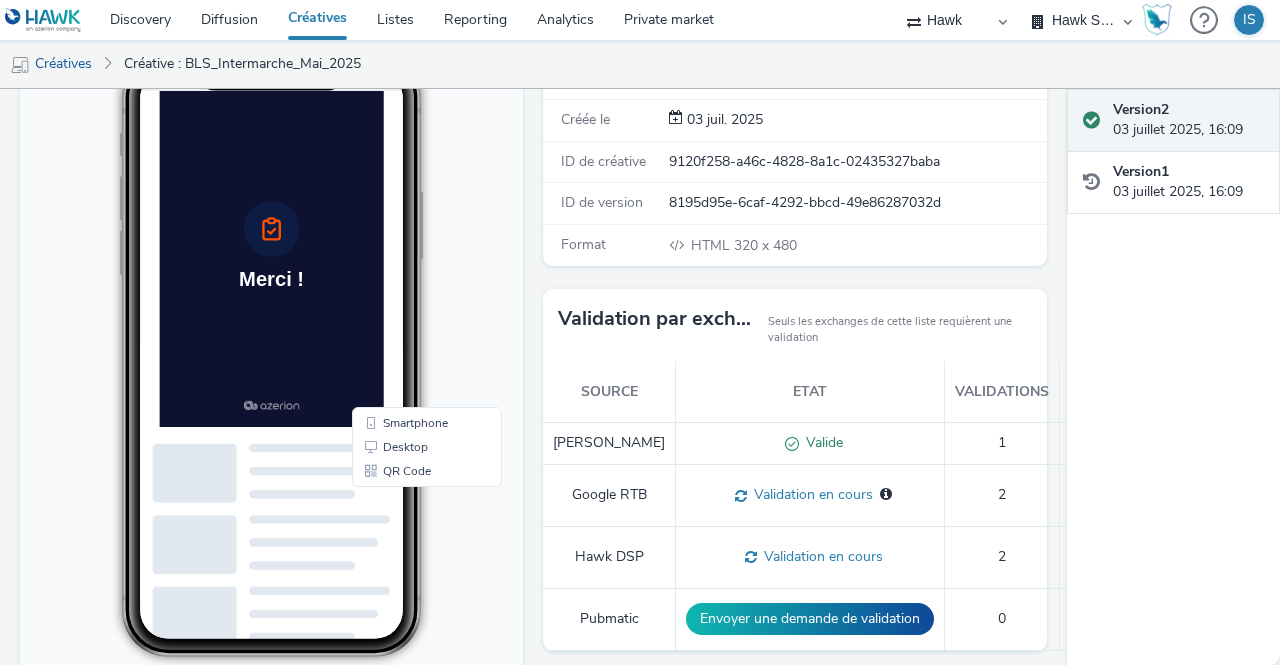 click on "10:23" 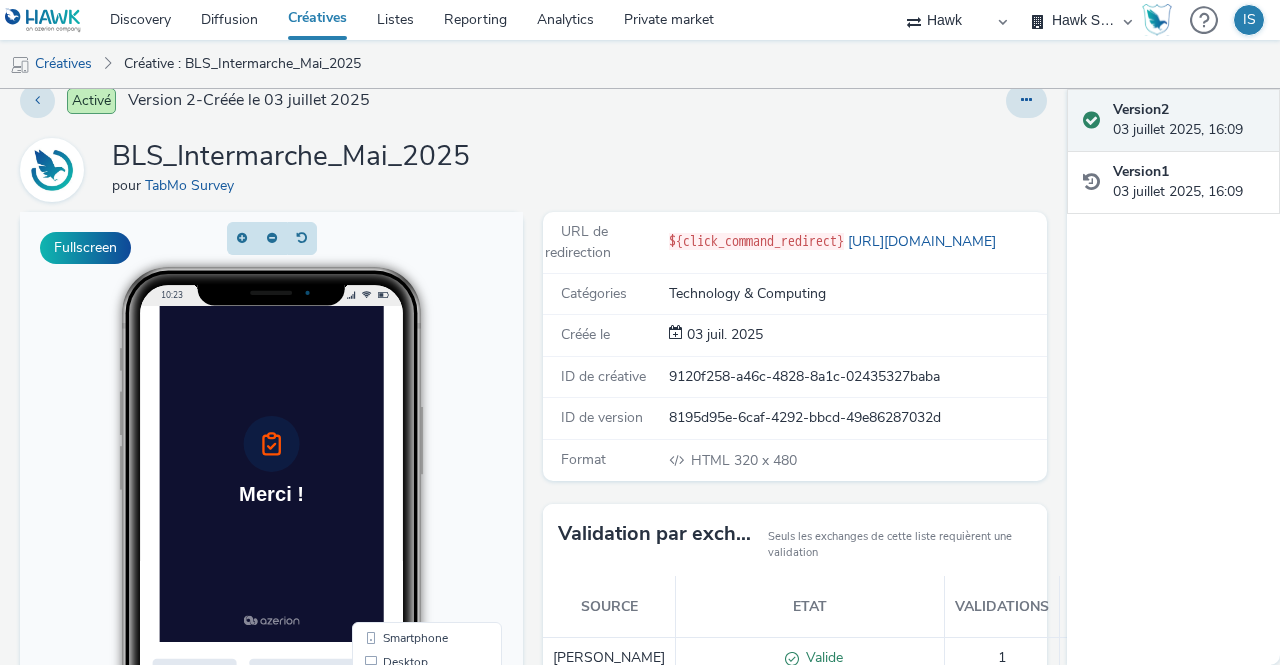scroll, scrollTop: 0, scrollLeft: 0, axis: both 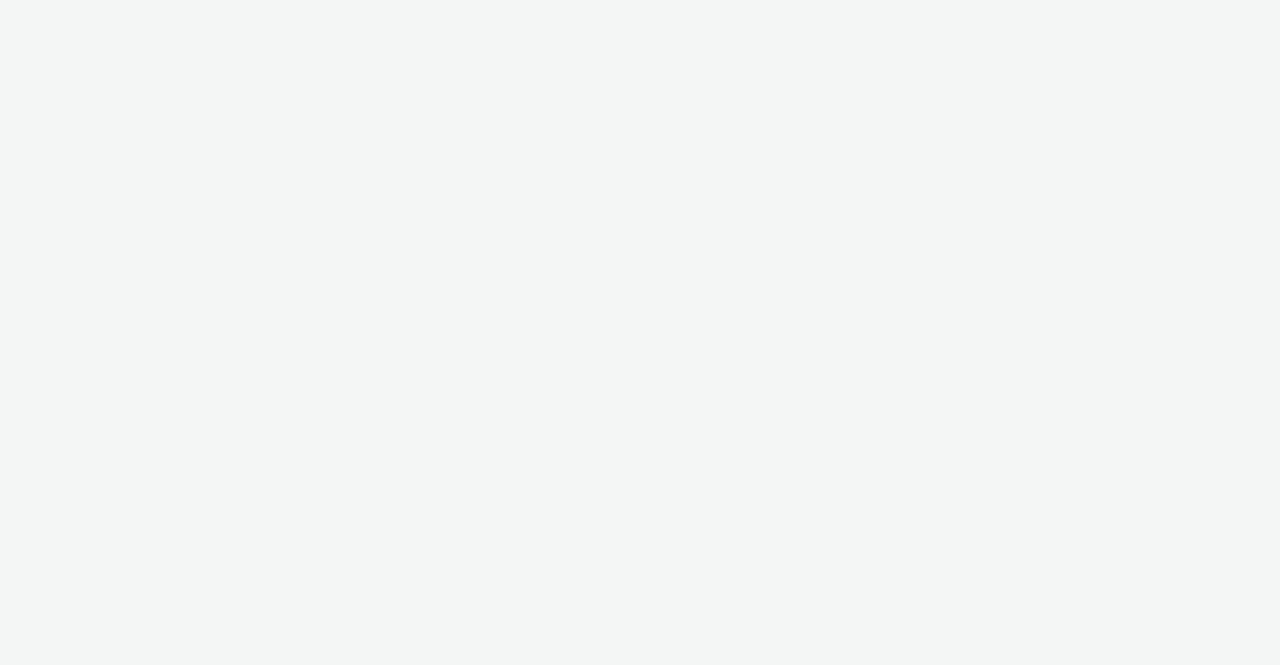 select on "11a7df10-284f-415c-b52a-427acf4c31ae" 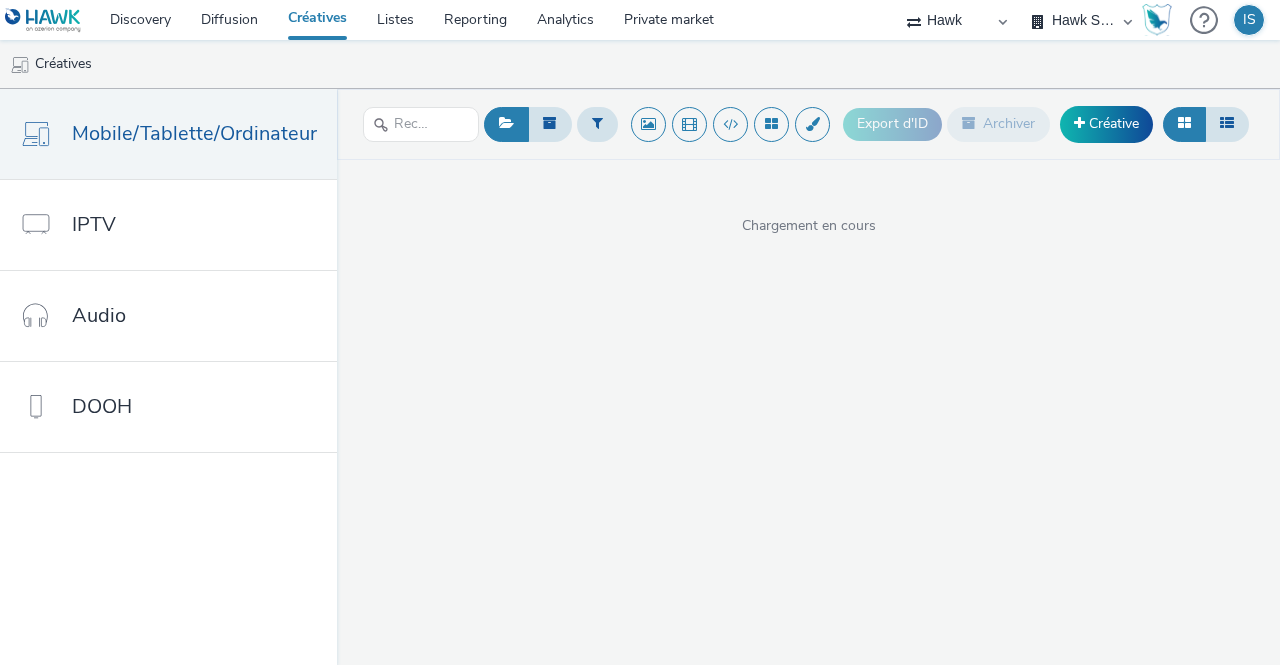select on "11a7df10-284f-415c-b52a-427acf4c31ae" 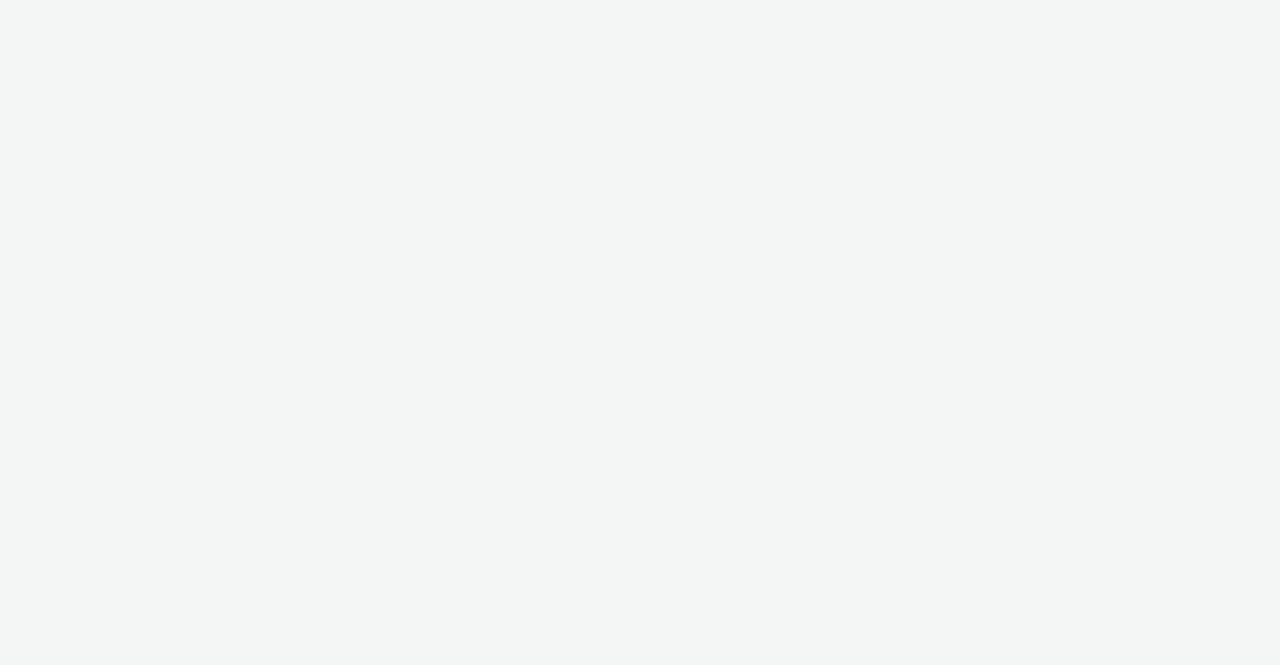 select on "11a7df10-284f-415c-b52a-427acf4c31ae" 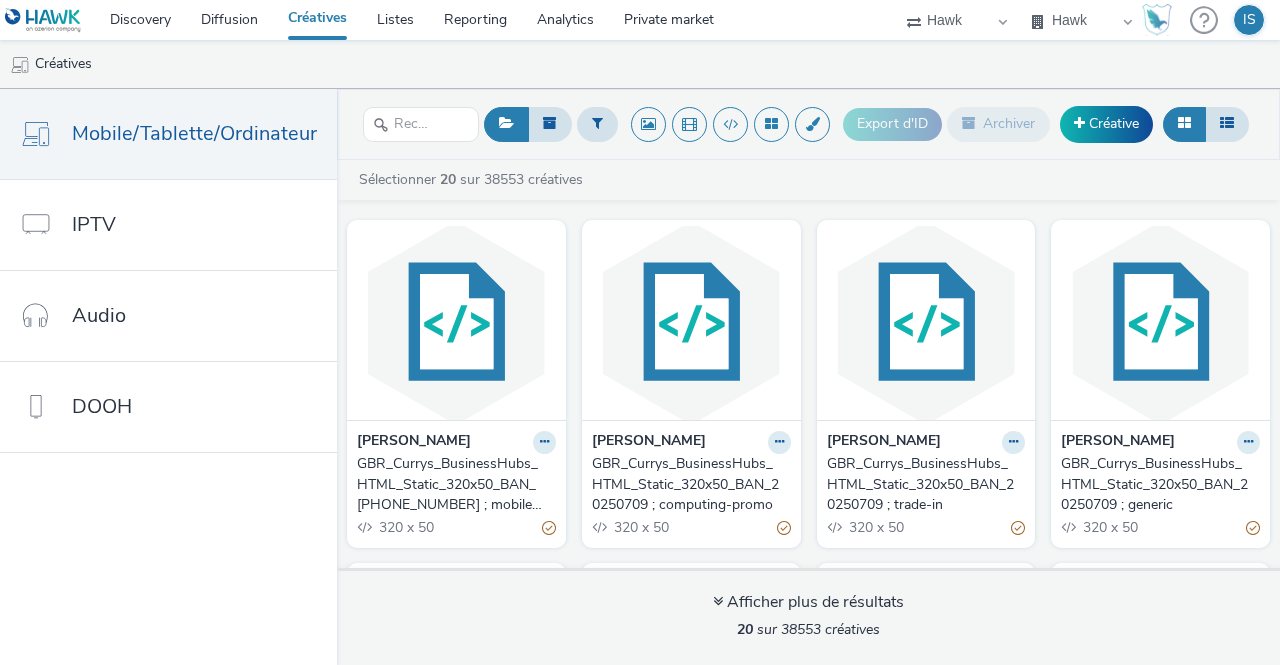 scroll, scrollTop: 0, scrollLeft: 0, axis: both 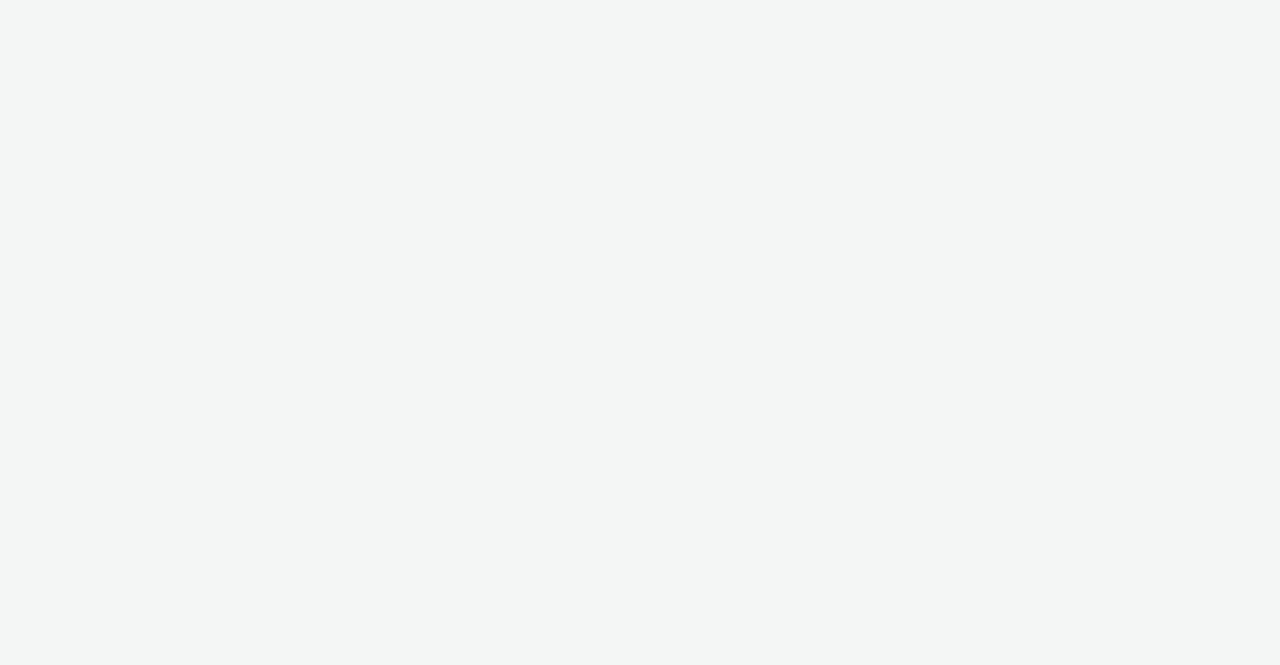 select on "11a7df10-284f-415c-b52a-427acf4c31ae" 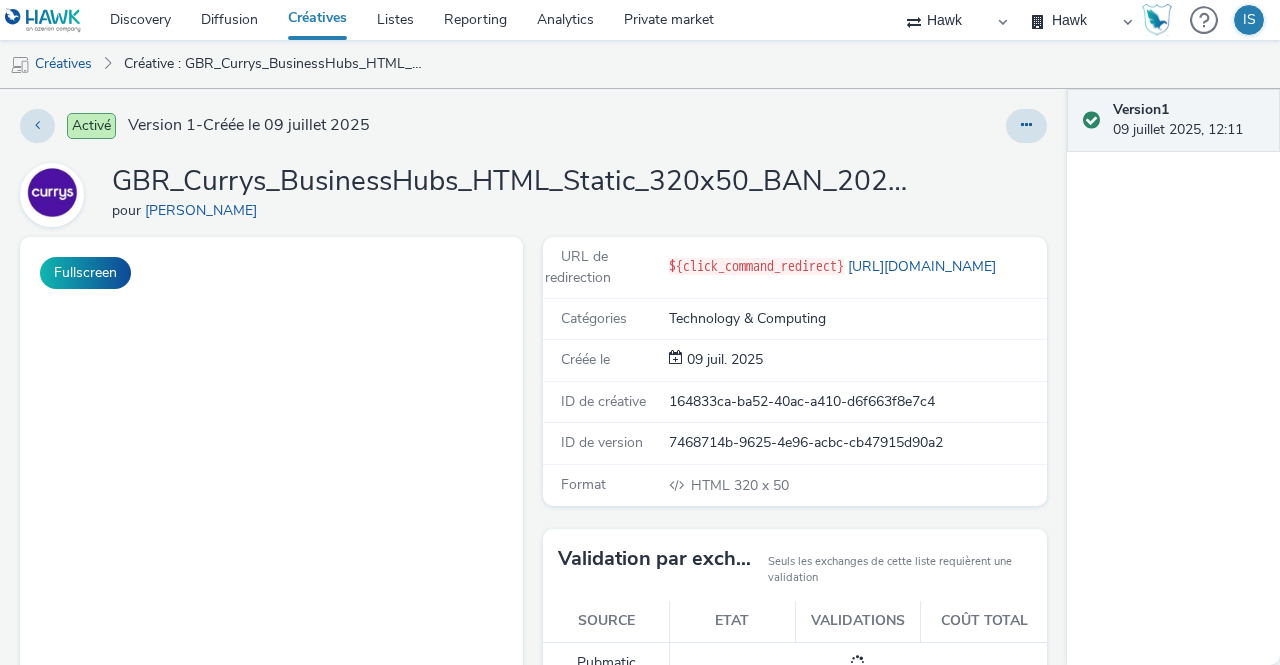scroll, scrollTop: 0, scrollLeft: 0, axis: both 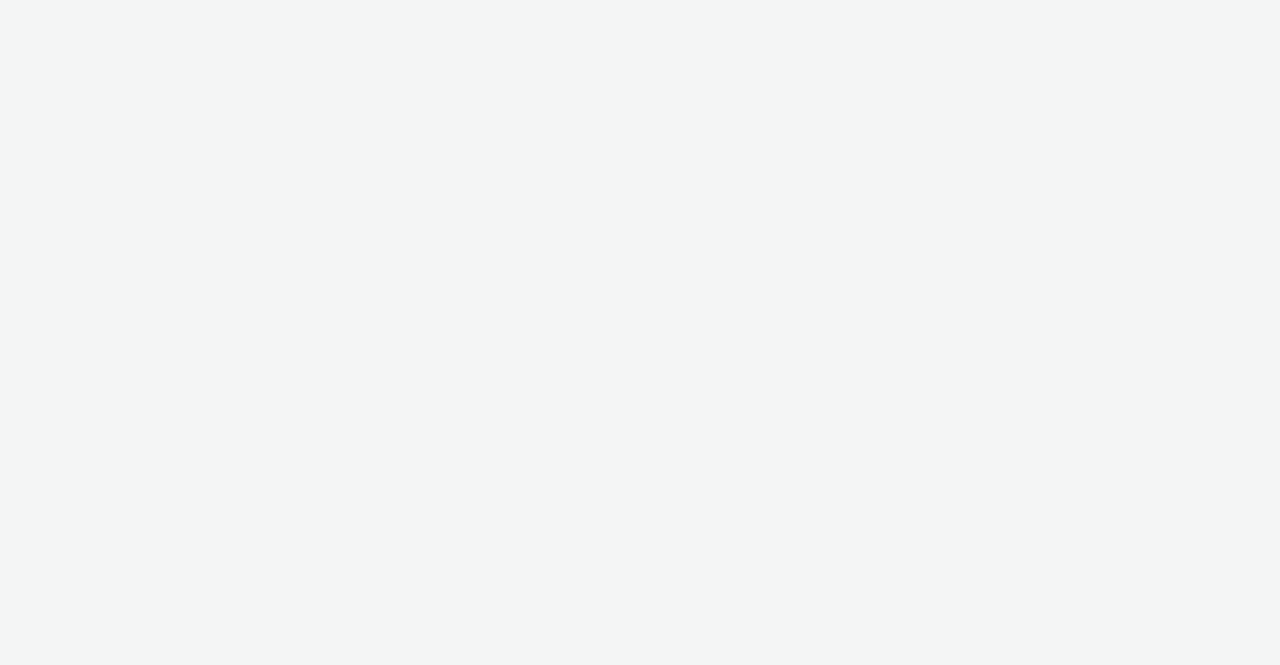 select on "11a7df10-284f-415c-b52a-427acf4c31ae" 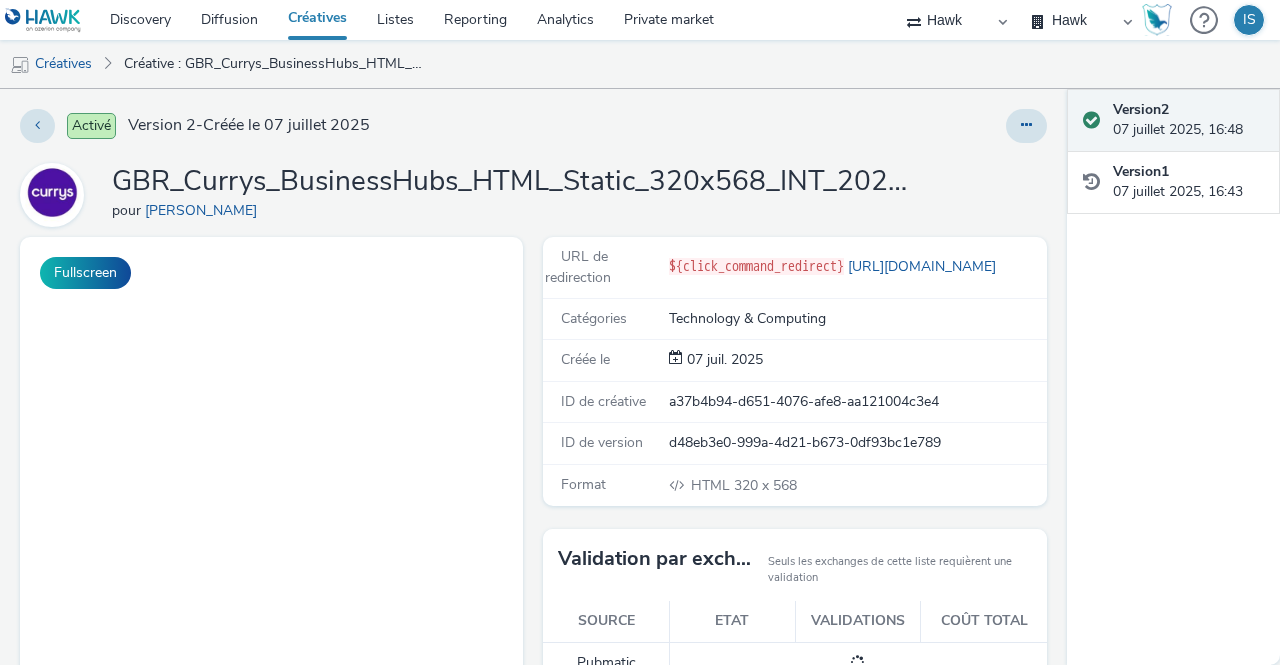 scroll, scrollTop: 0, scrollLeft: 0, axis: both 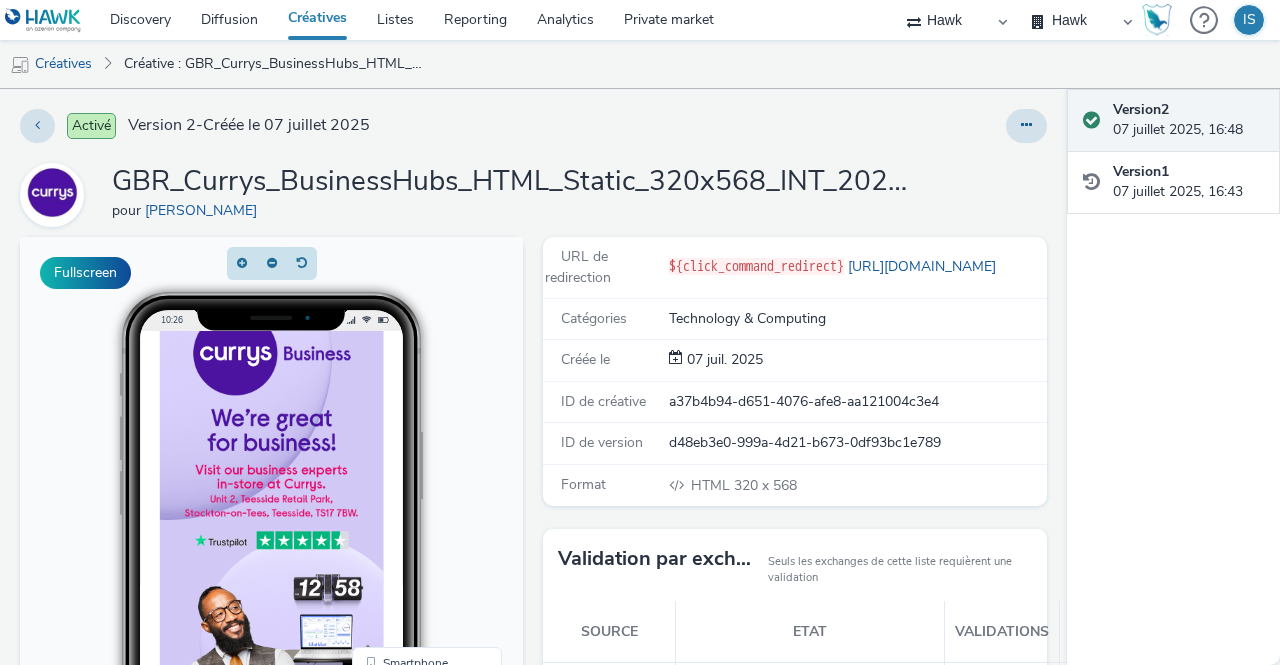 click on "10:26         Smartphone Desktop QR Code" at bounding box center (271, 647) 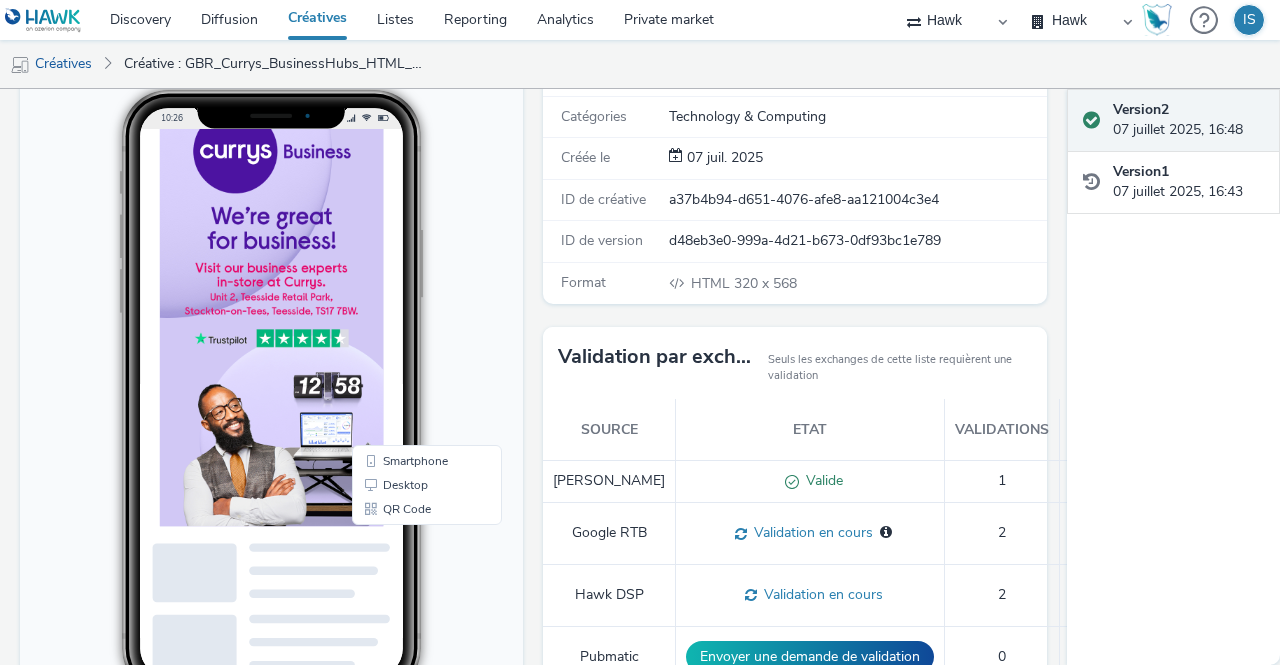 scroll, scrollTop: 200, scrollLeft: 0, axis: vertical 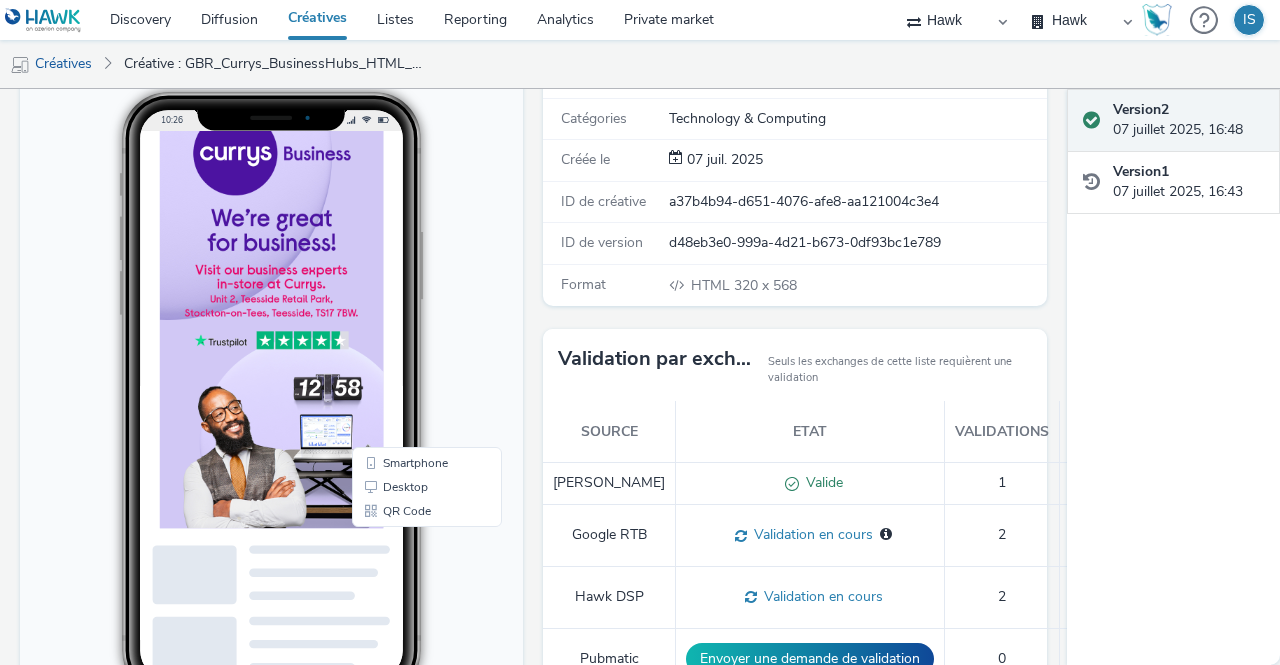 click at bounding box center (319, 415) 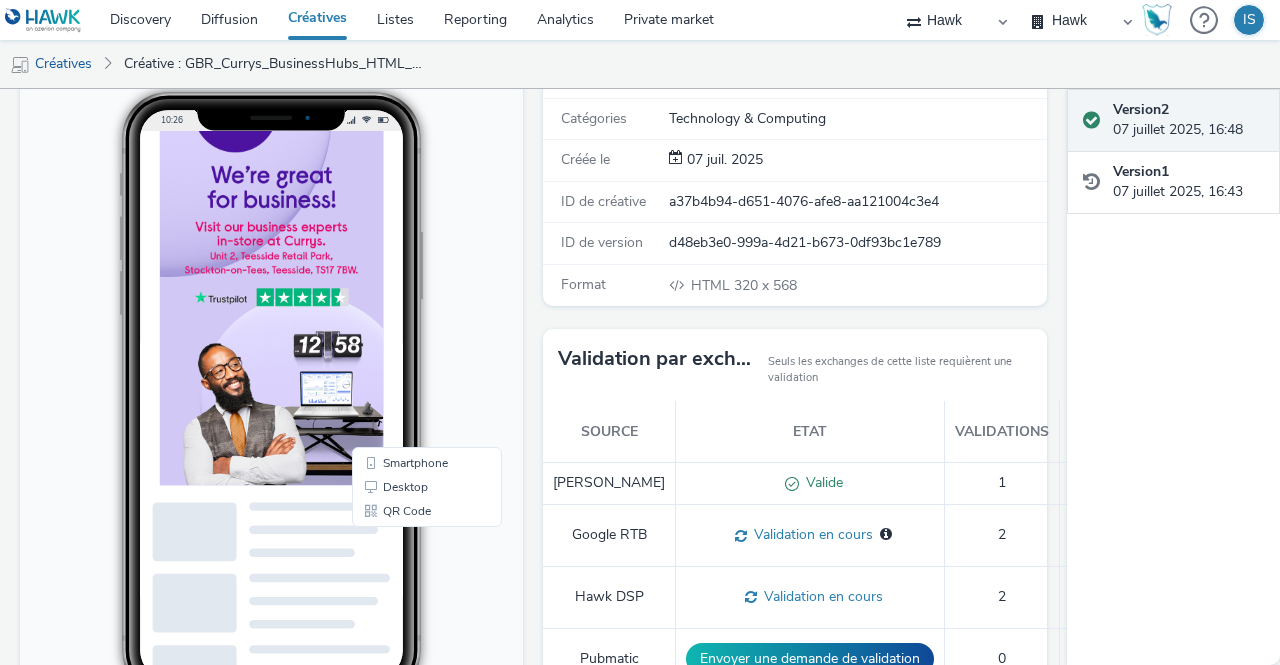scroll, scrollTop: 0, scrollLeft: 0, axis: both 